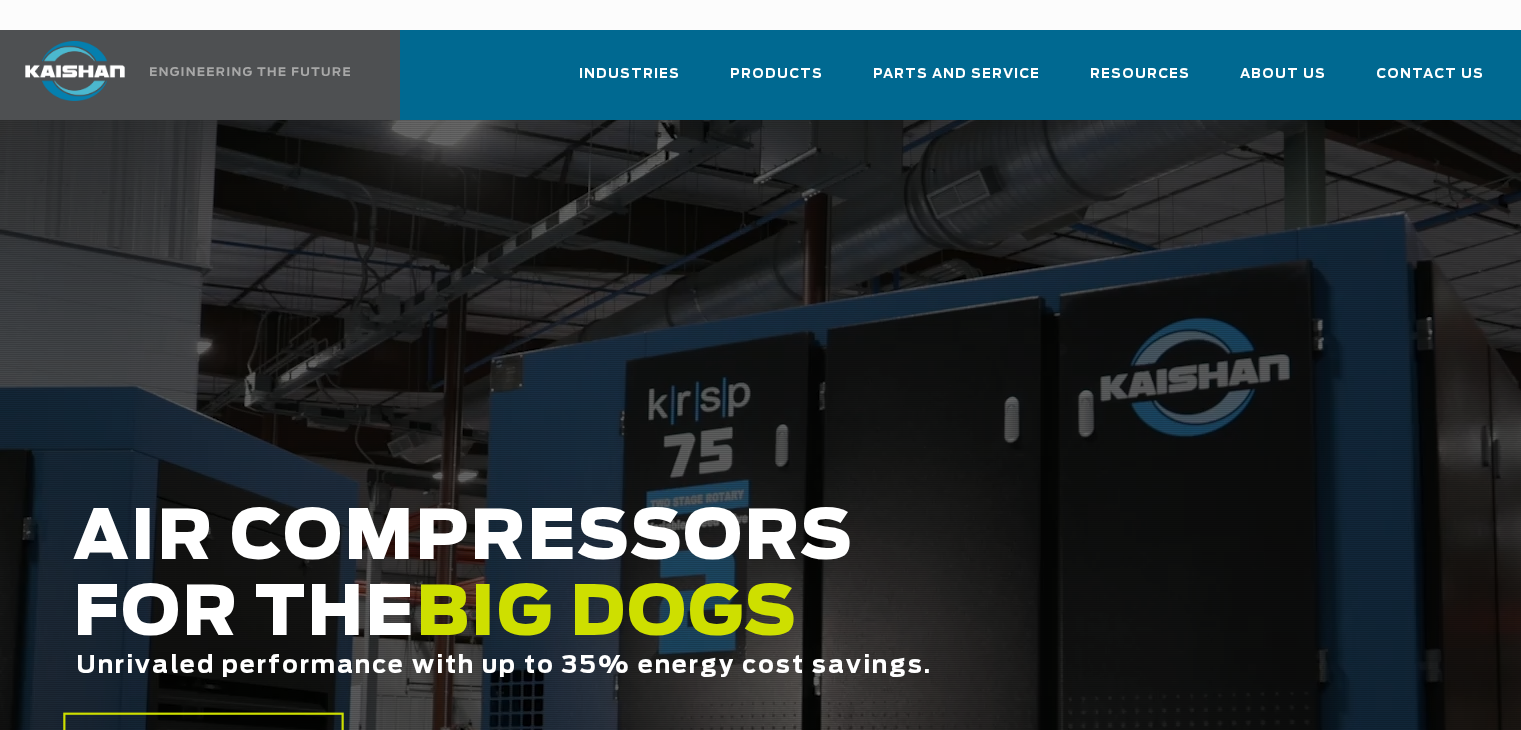 scroll, scrollTop: 0, scrollLeft: 0, axis: both 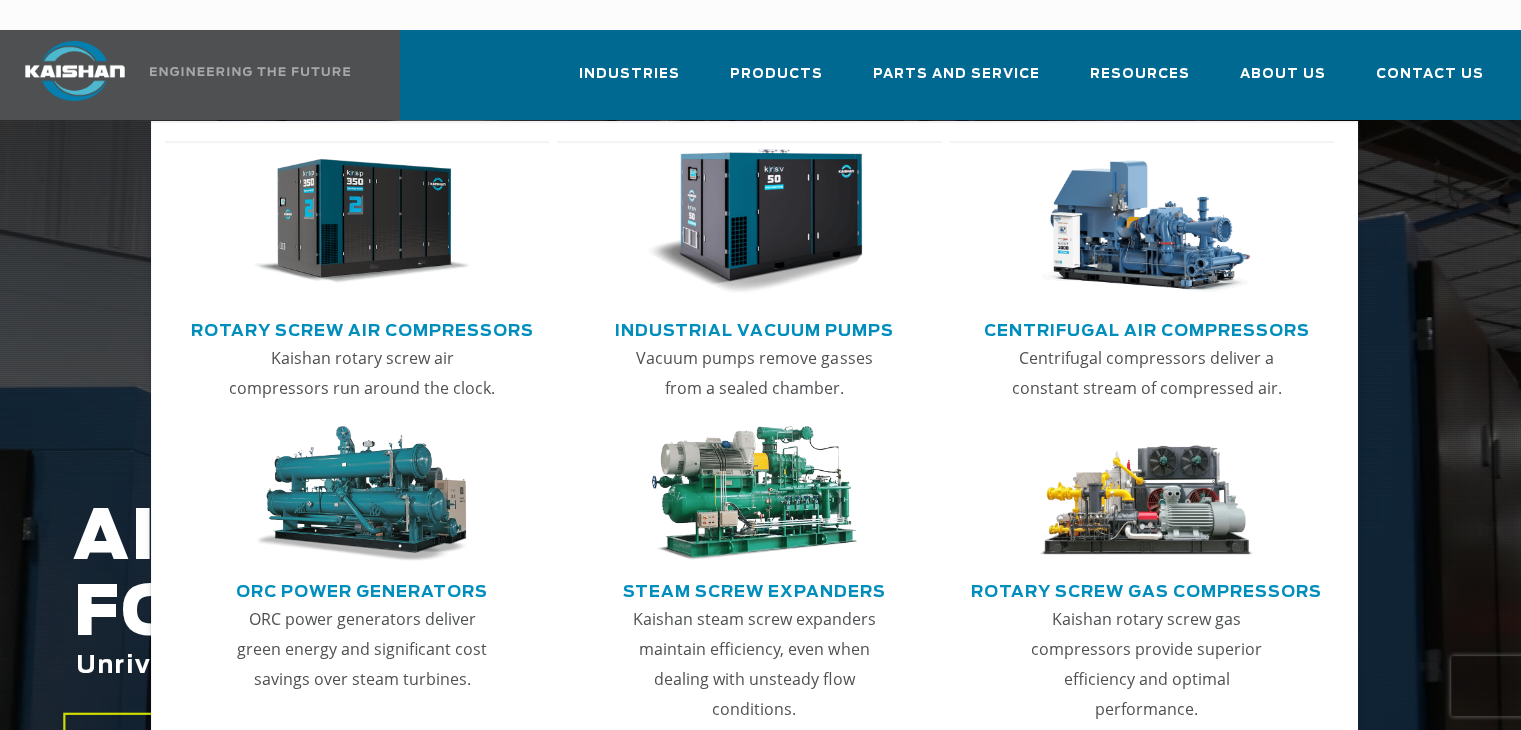 click on "Rotary Screw Air Compressors" at bounding box center (362, 328) 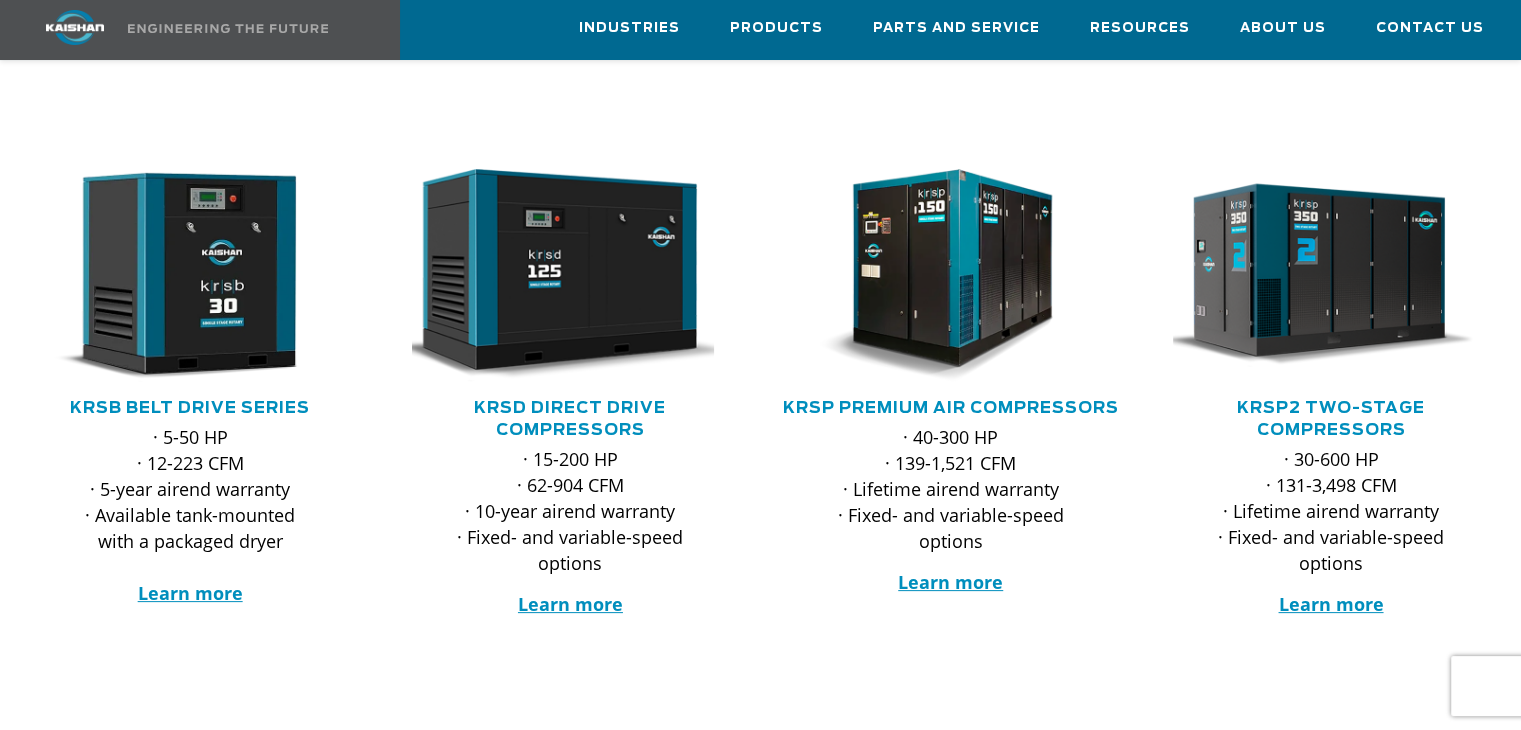 scroll, scrollTop: 300, scrollLeft: 0, axis: vertical 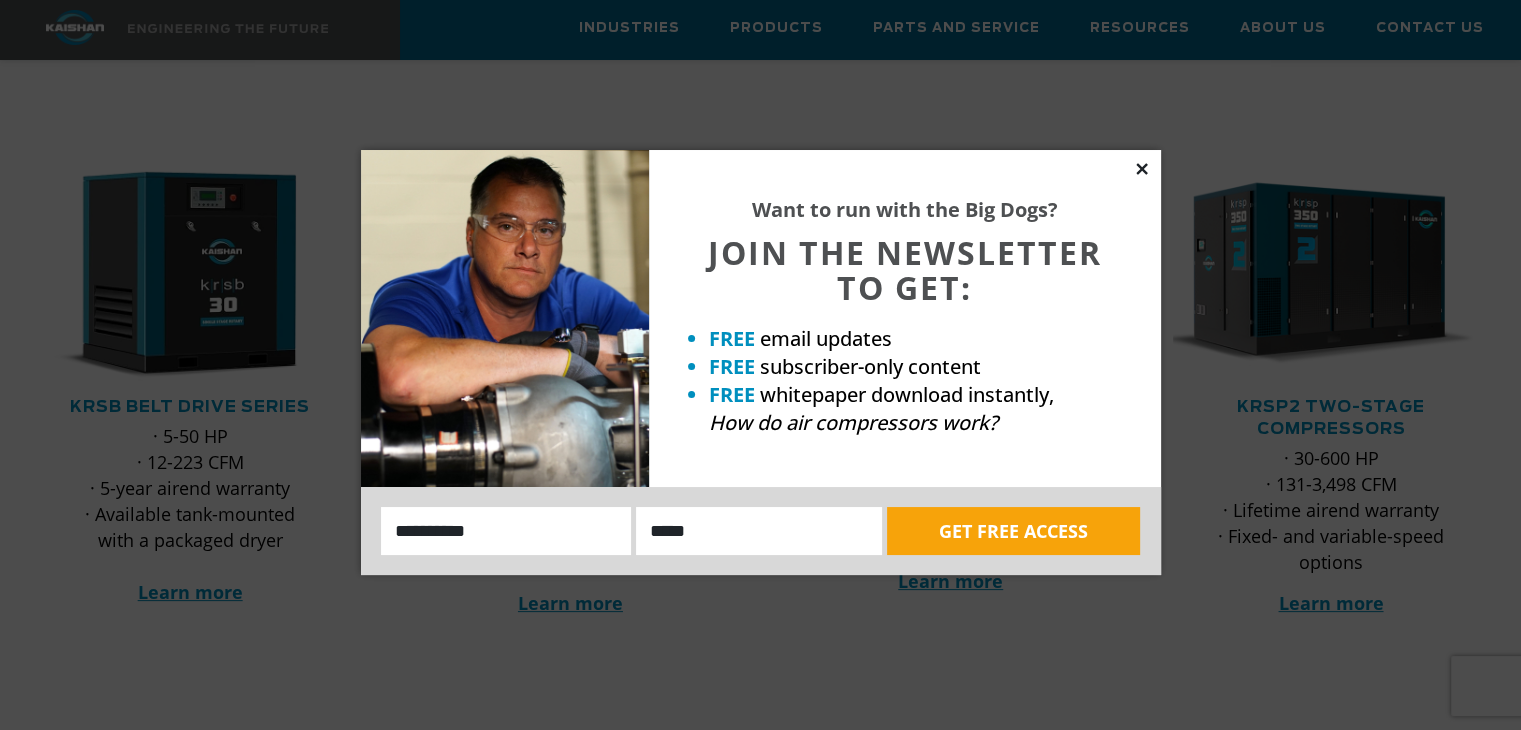 click at bounding box center [1141, 168] 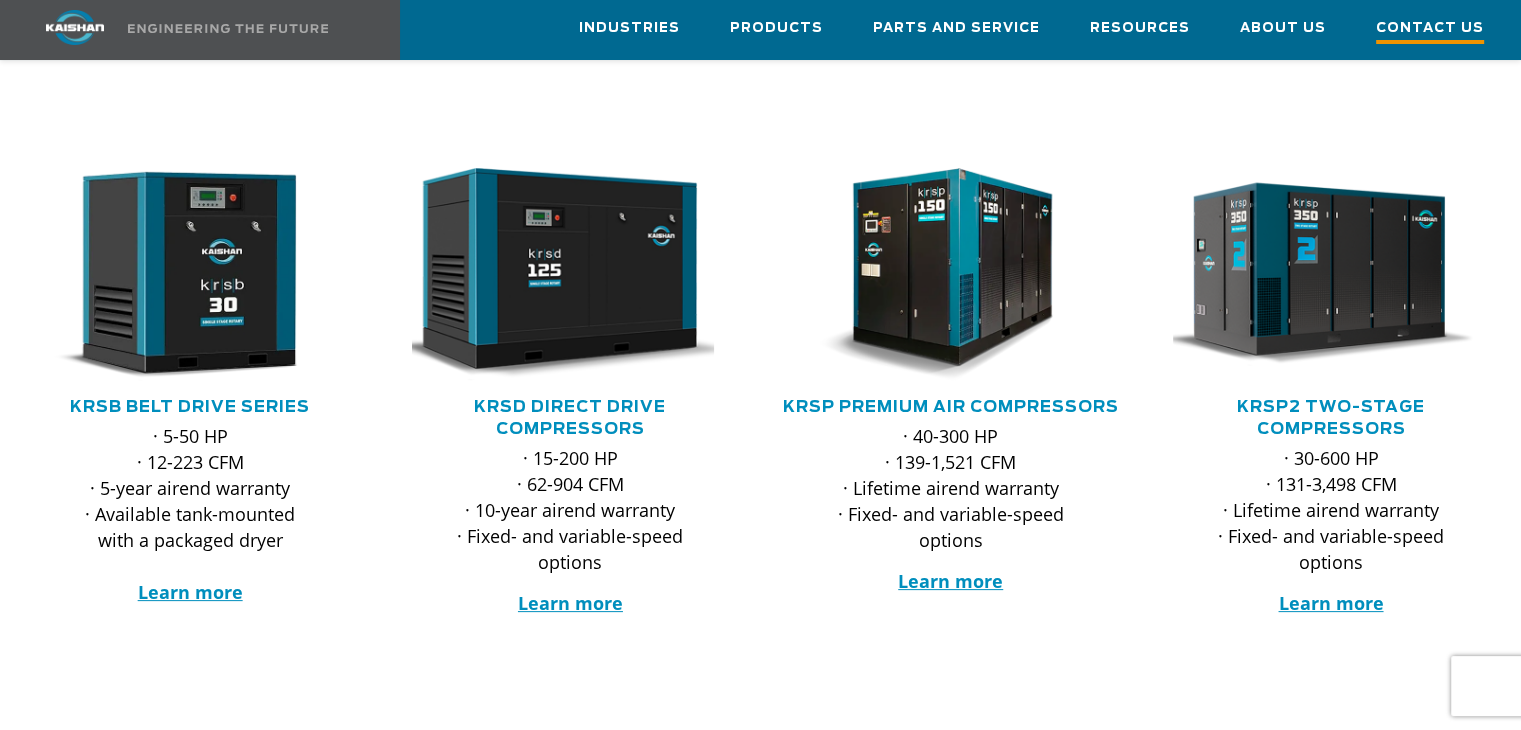 click on "Contact Us" at bounding box center (1430, 30) 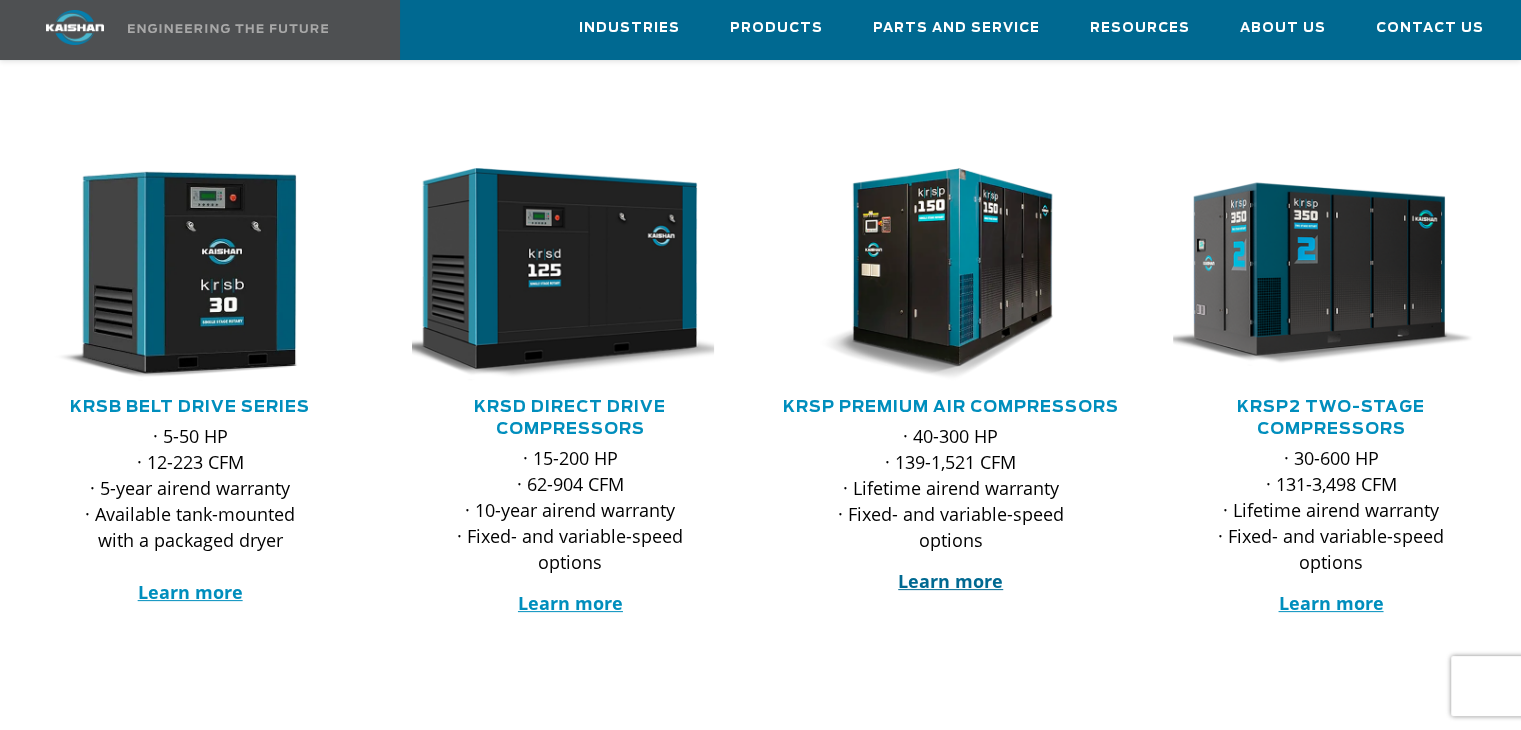 click on "Learn more" at bounding box center (950, 581) 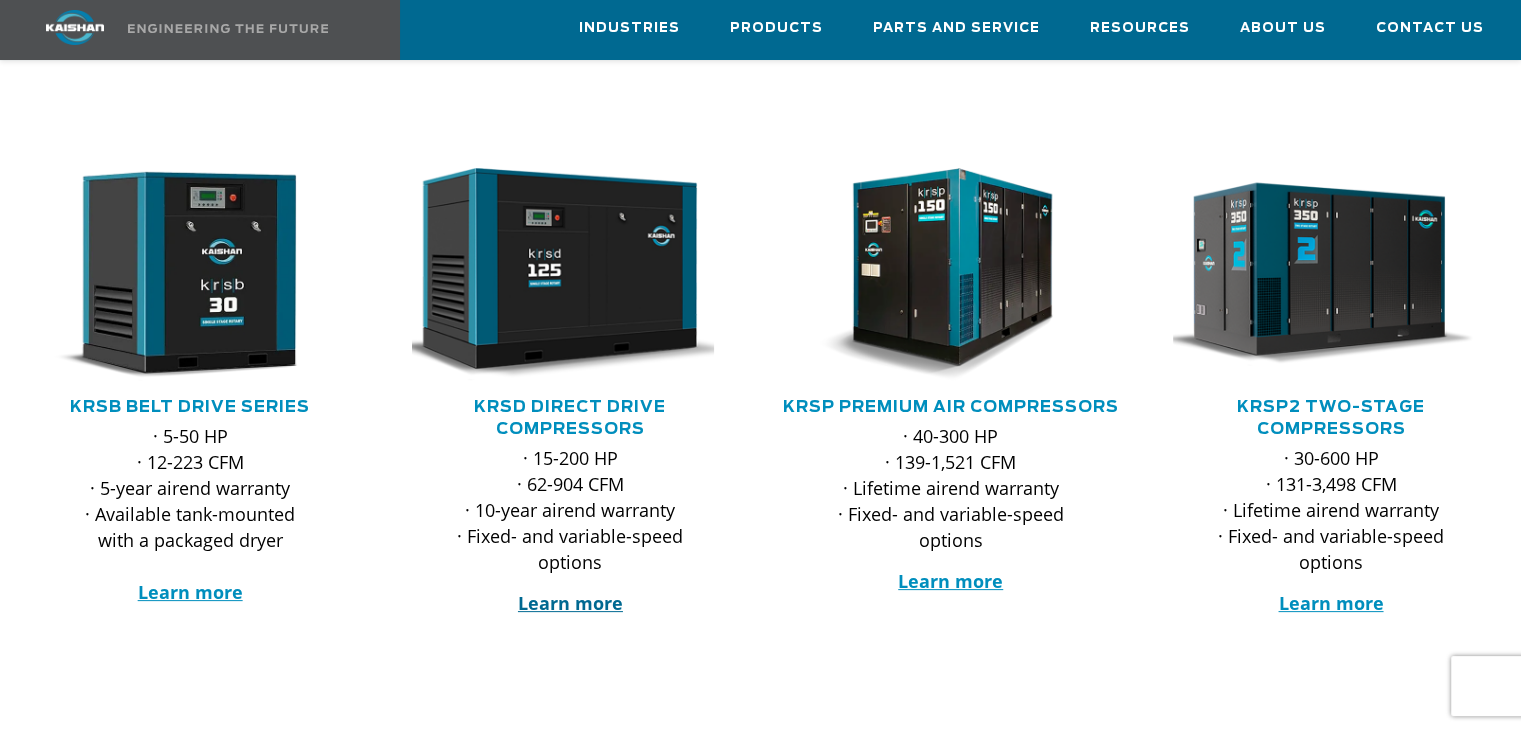 click on "Learn more" at bounding box center [570, 603] 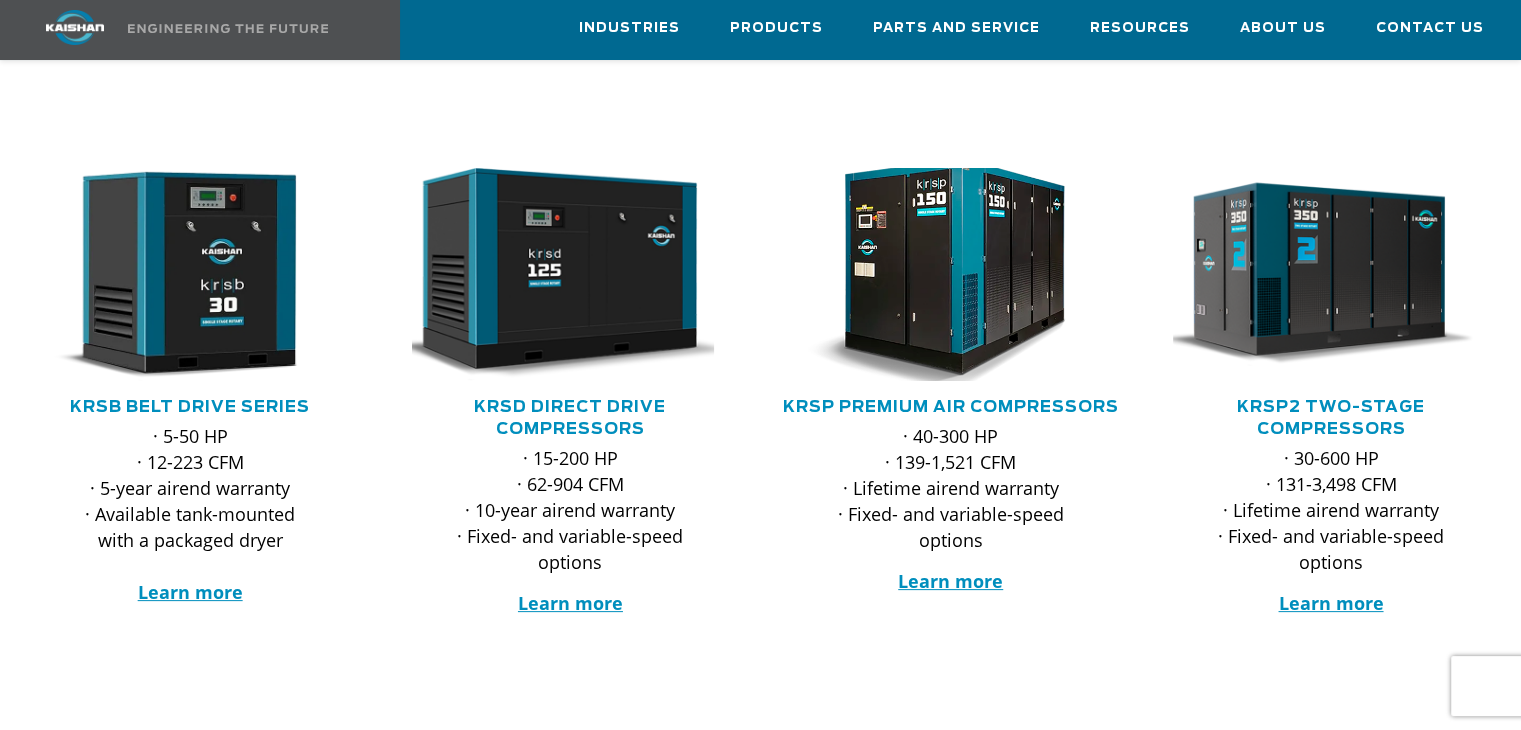 click at bounding box center [936, 274] 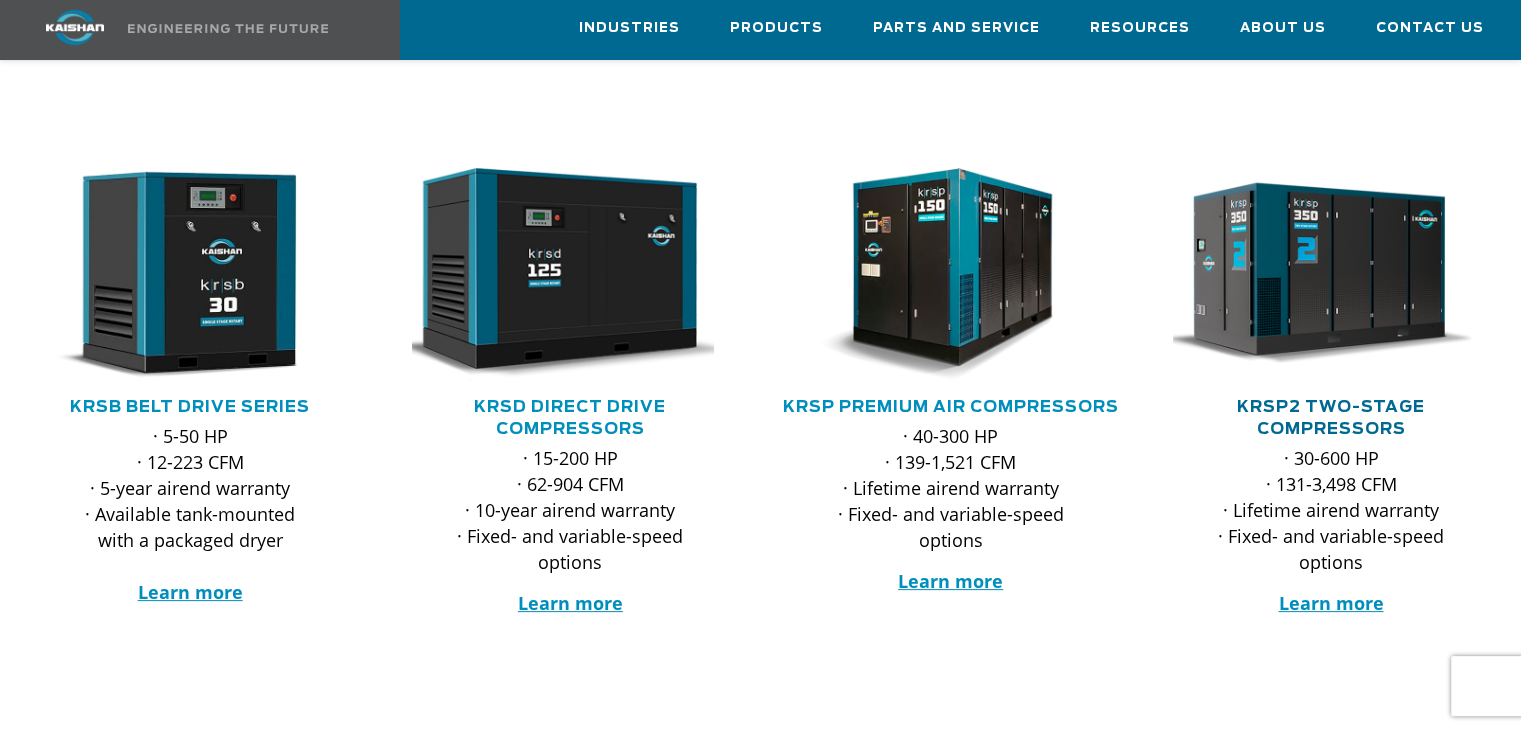 click on "KRSP2 Two-Stage Compressors" at bounding box center [1331, 418] 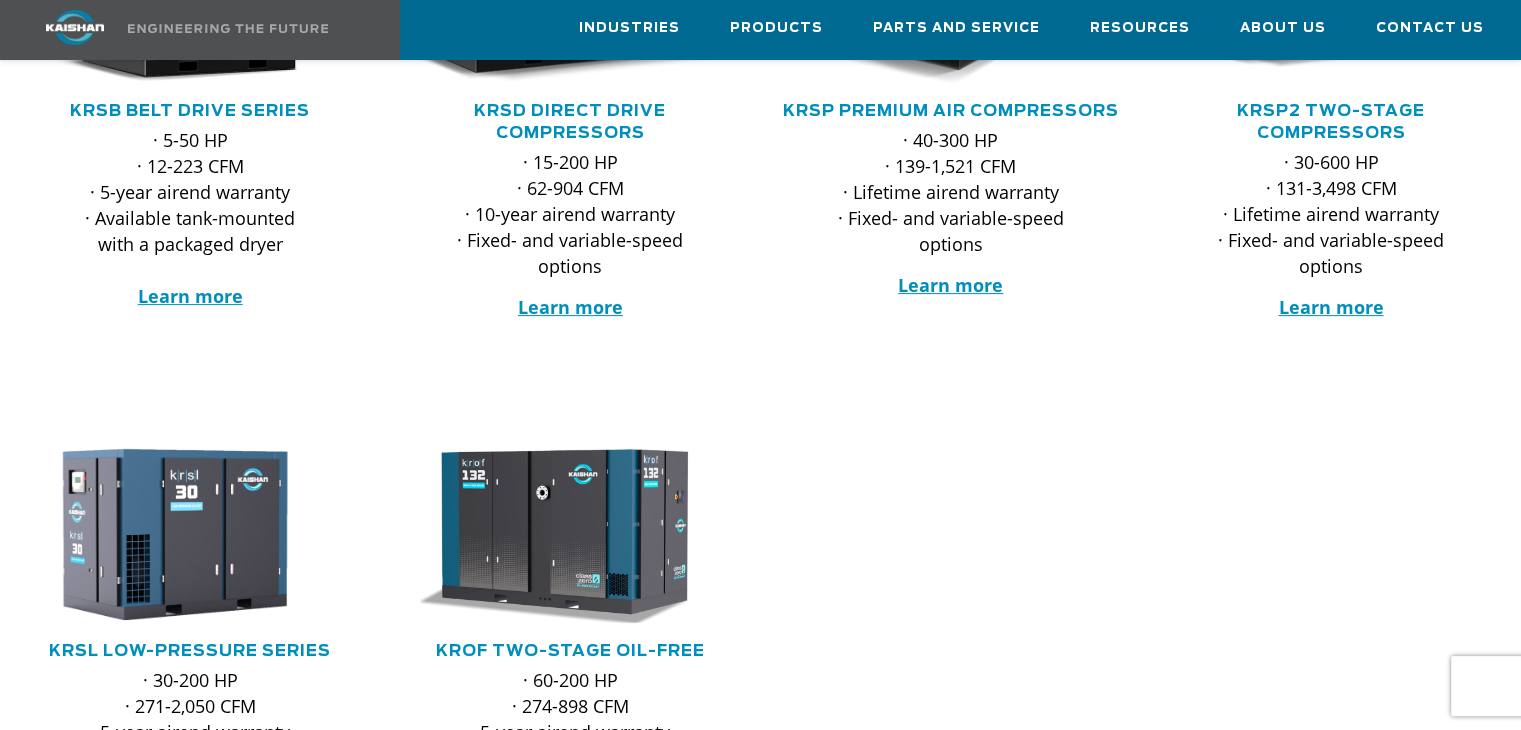 scroll, scrollTop: 700, scrollLeft: 0, axis: vertical 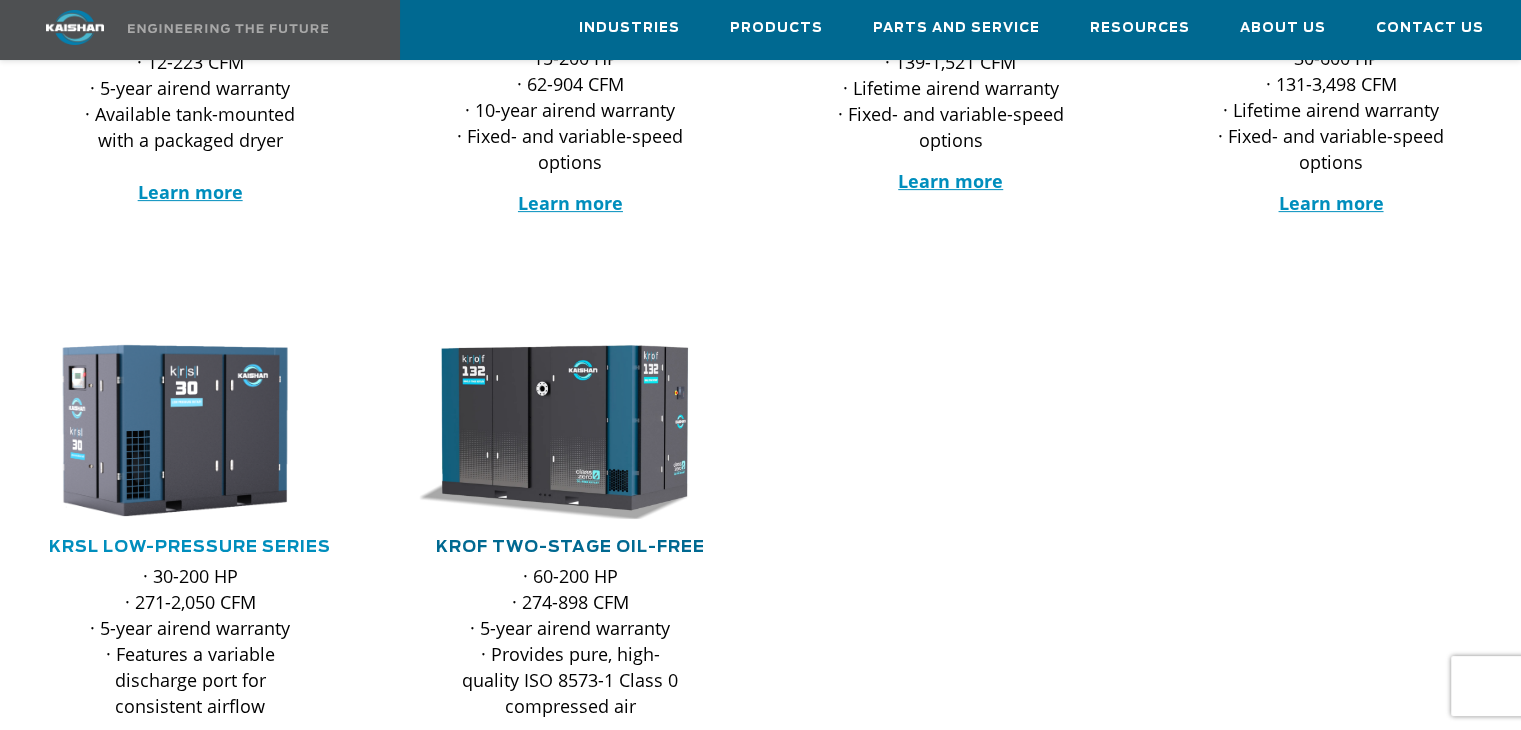 click on "KROF TWO-STAGE OIL-FREE" at bounding box center (570, 547) 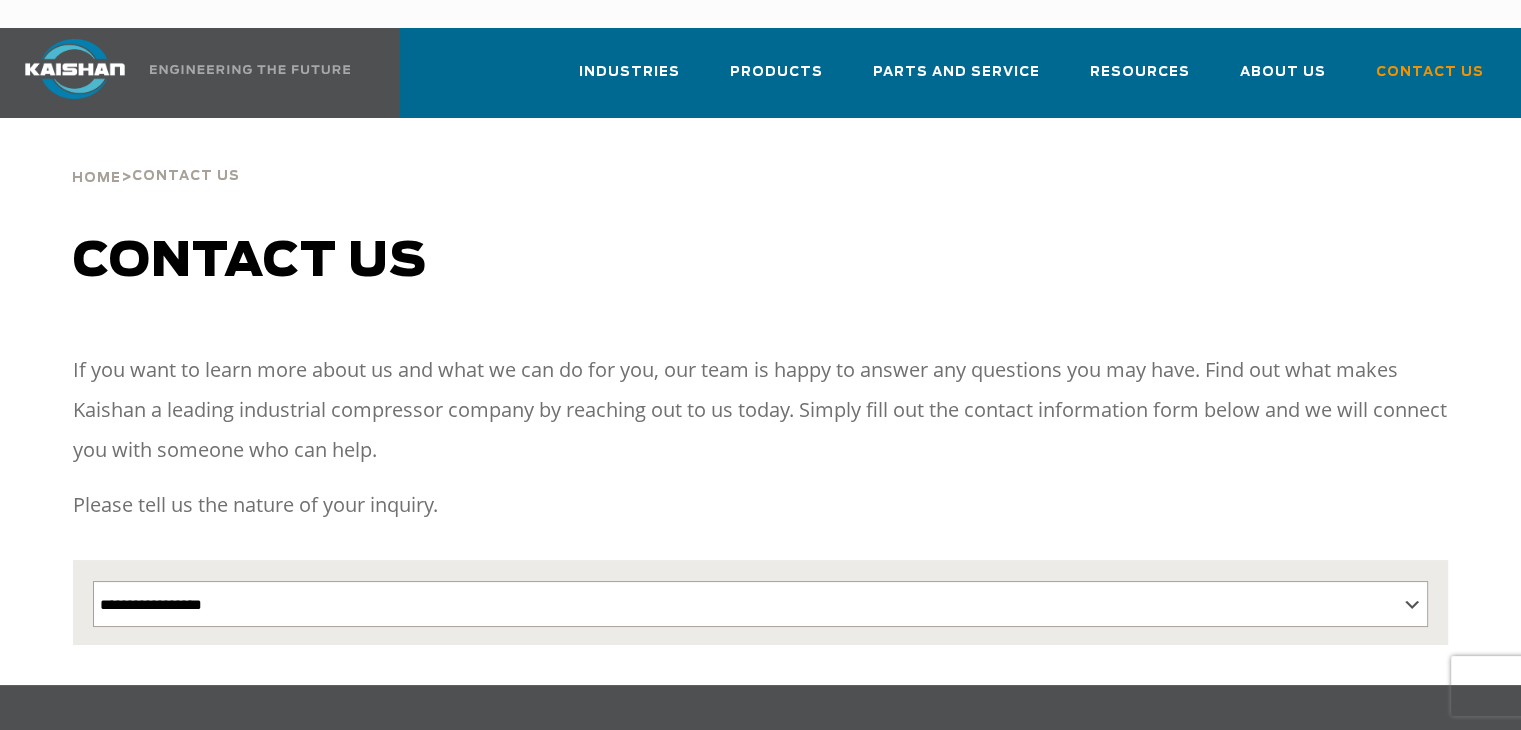 scroll, scrollTop: 0, scrollLeft: 0, axis: both 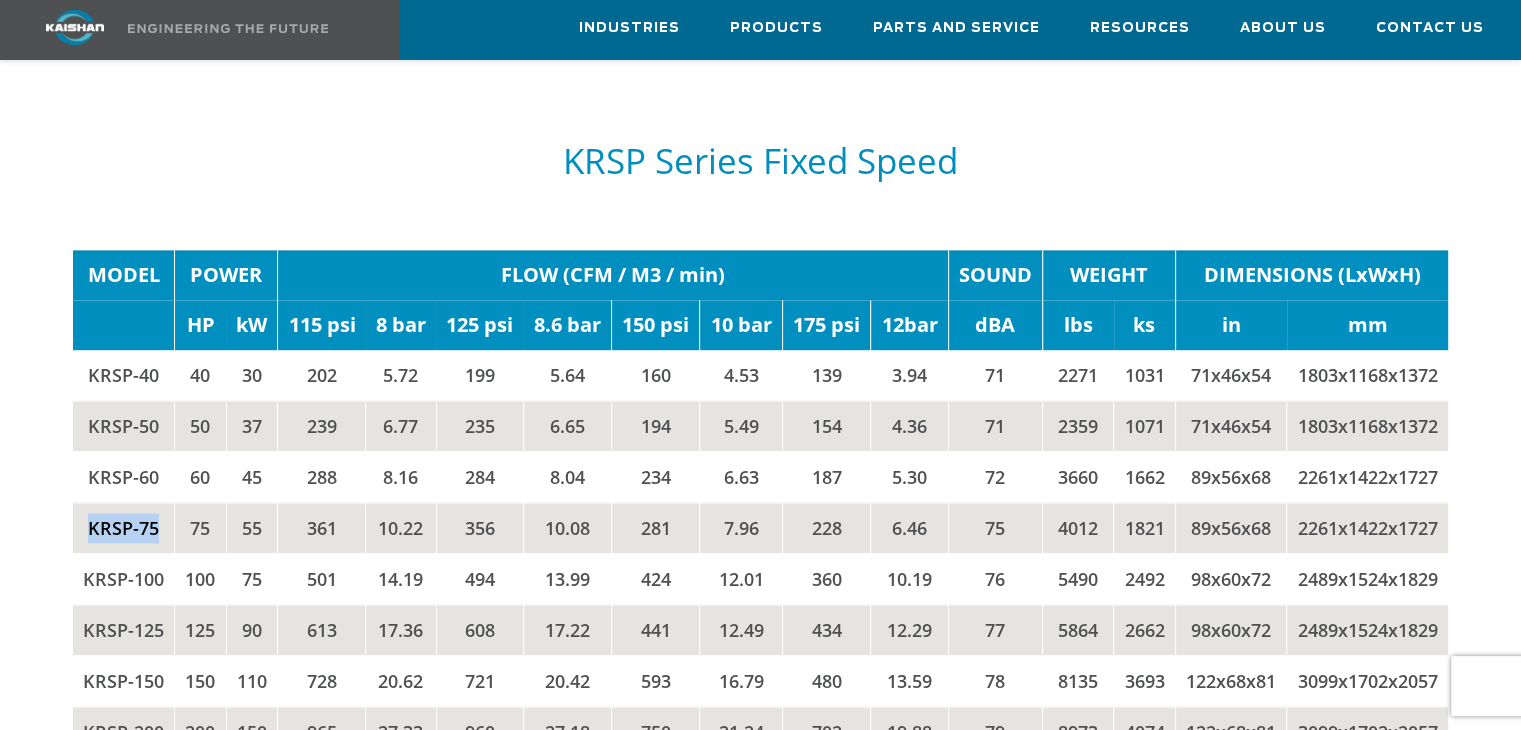 drag, startPoint x: 92, startPoint y: 659, endPoint x: 157, endPoint y: 658, distance: 65.00769 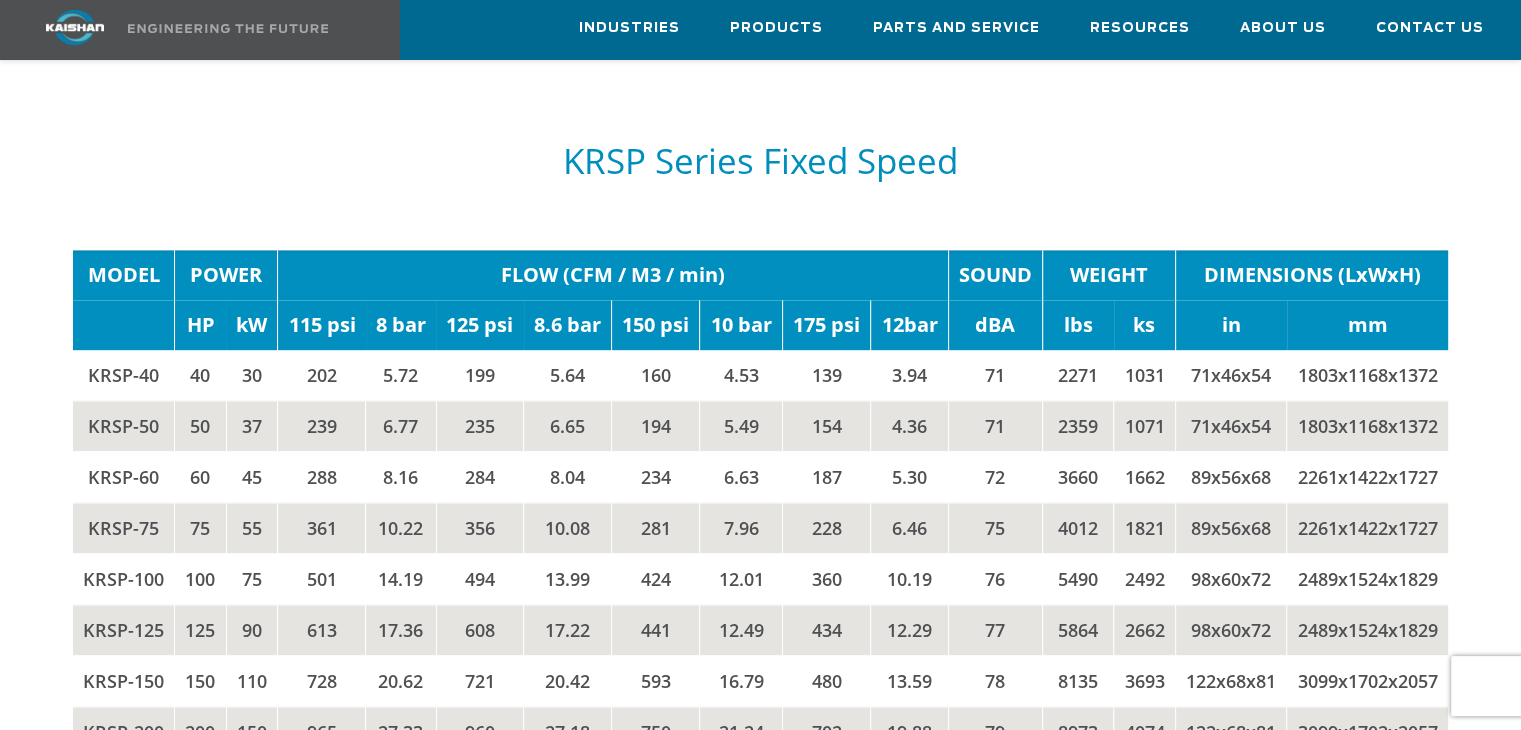 click on "KRSP-40" at bounding box center (124, 375) 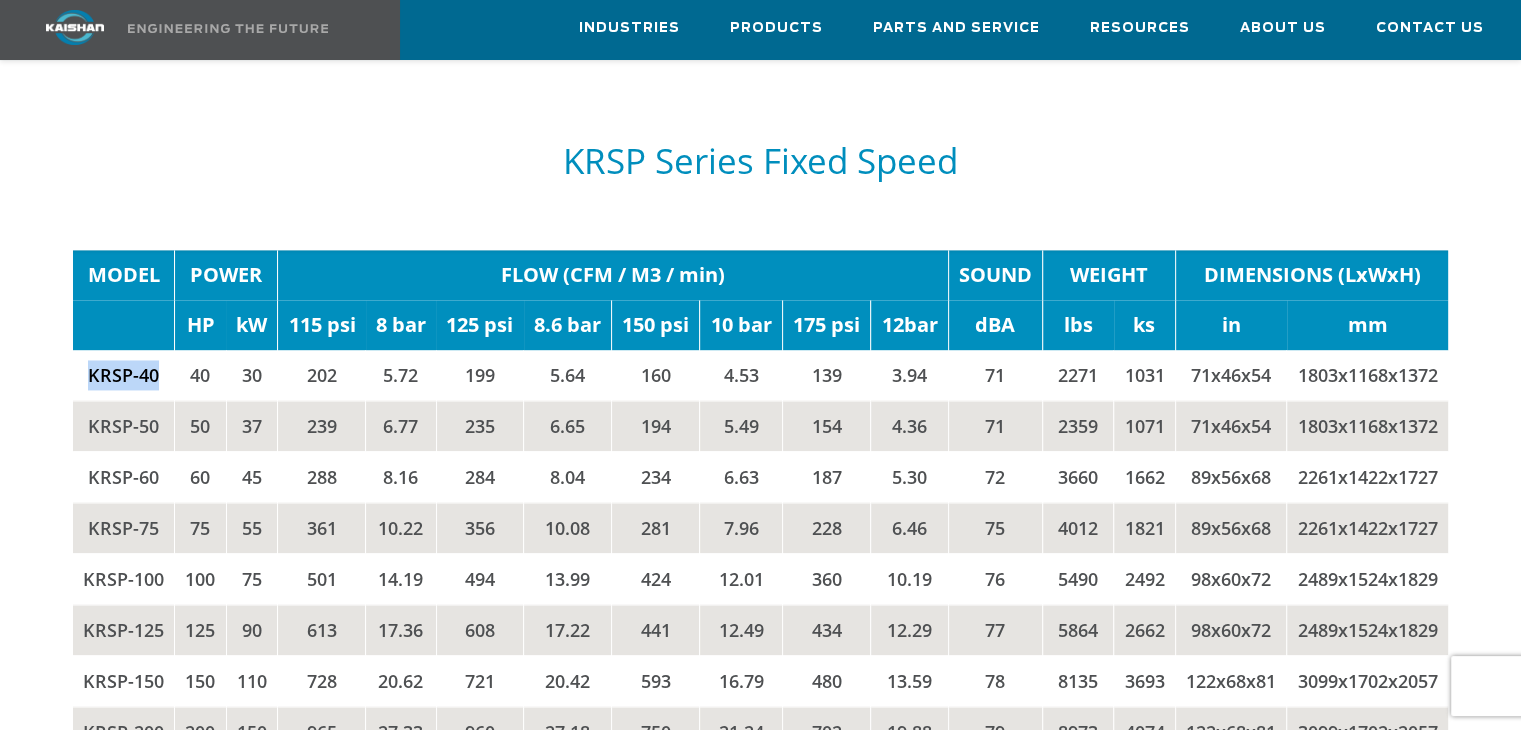drag, startPoint x: 88, startPoint y: 417, endPoint x: 155, endPoint y: 417, distance: 67 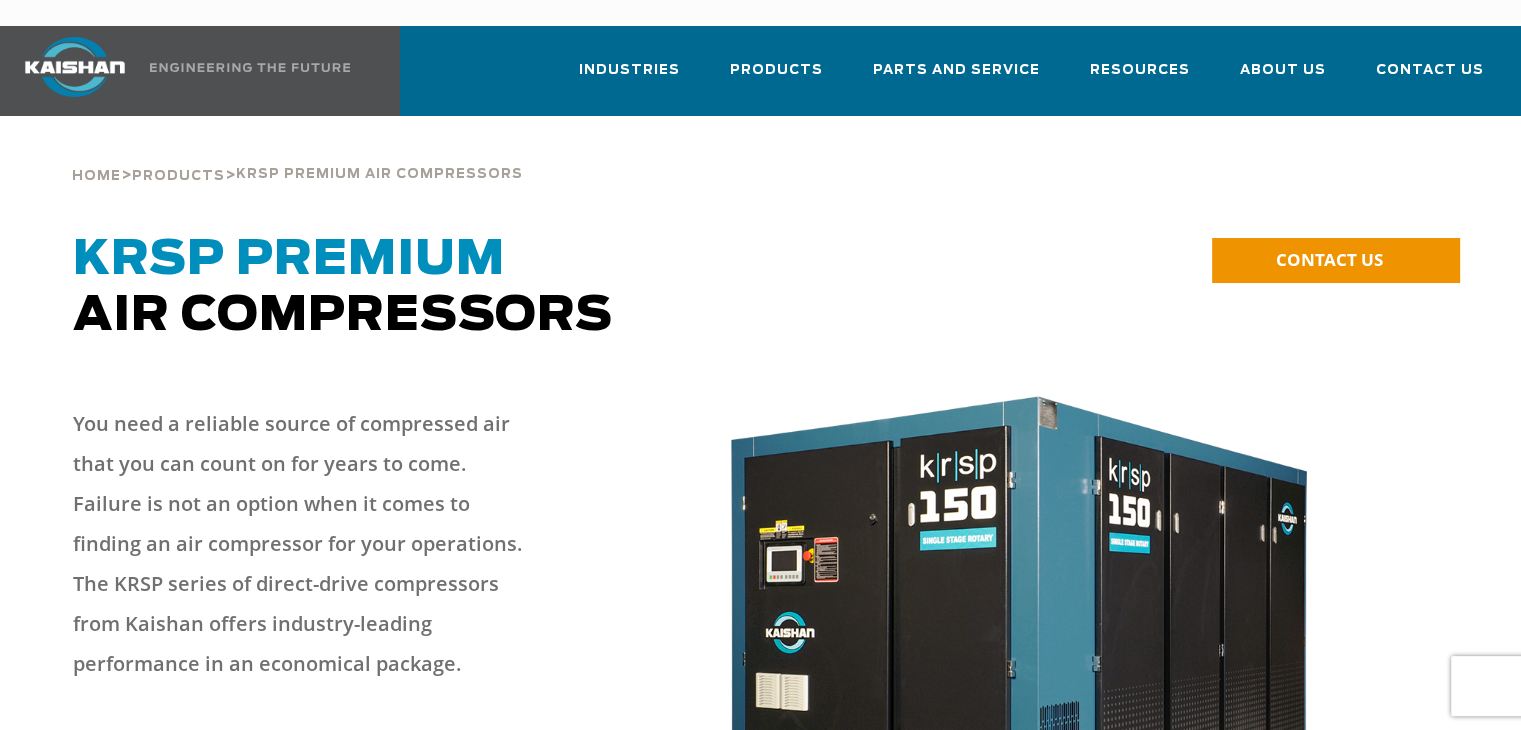 scroll, scrollTop: 0, scrollLeft: 0, axis: both 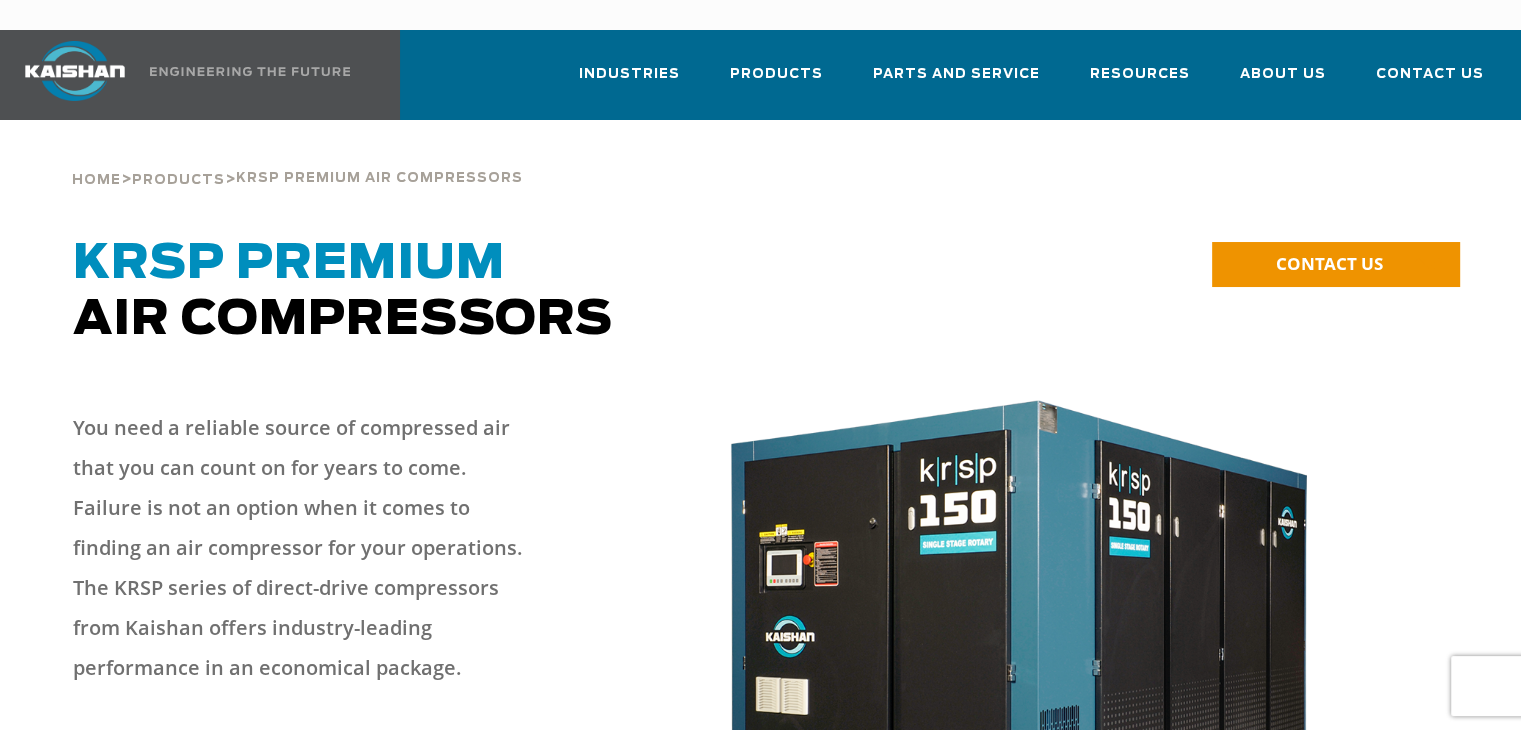 click at bounding box center [1041, 723] 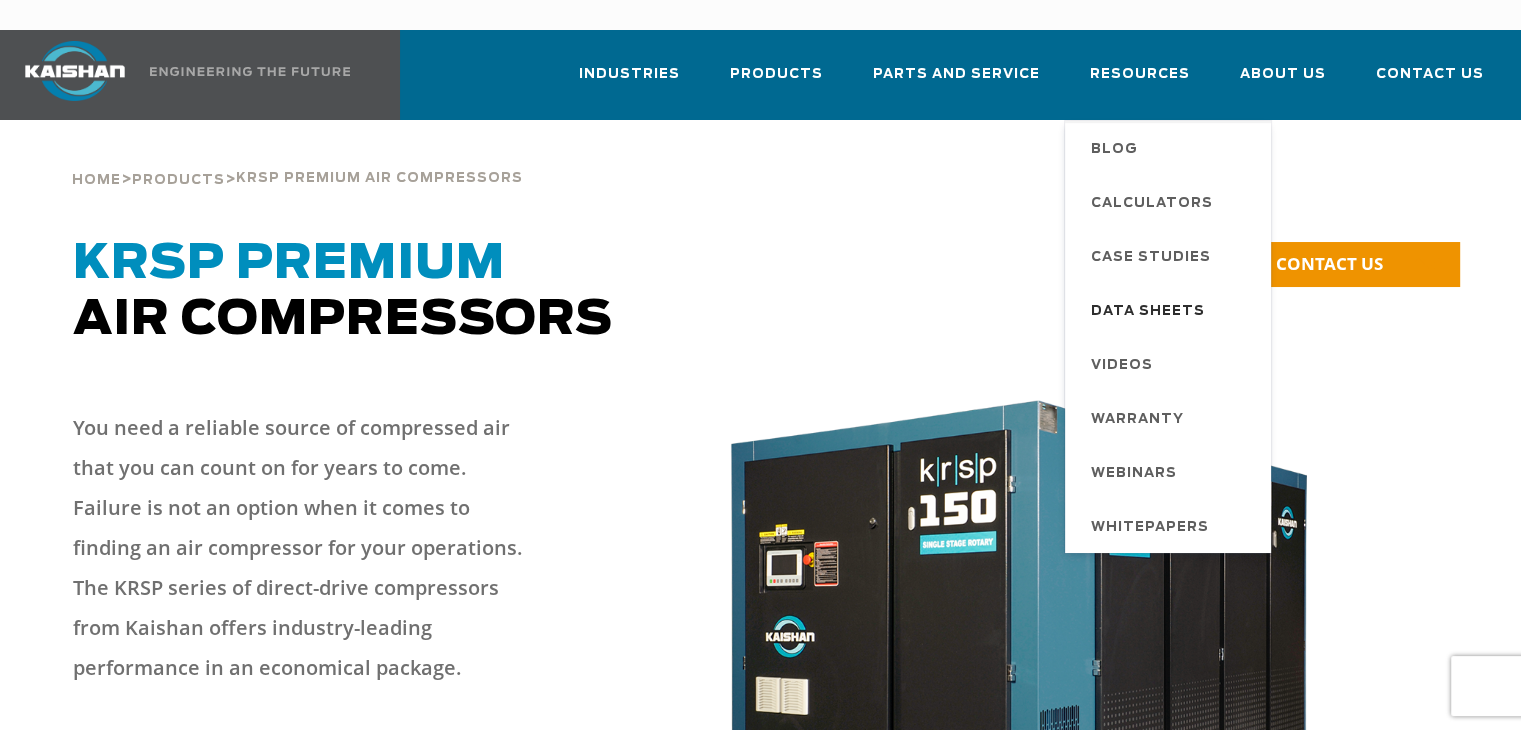 click on "Data Sheets" at bounding box center (1148, 312) 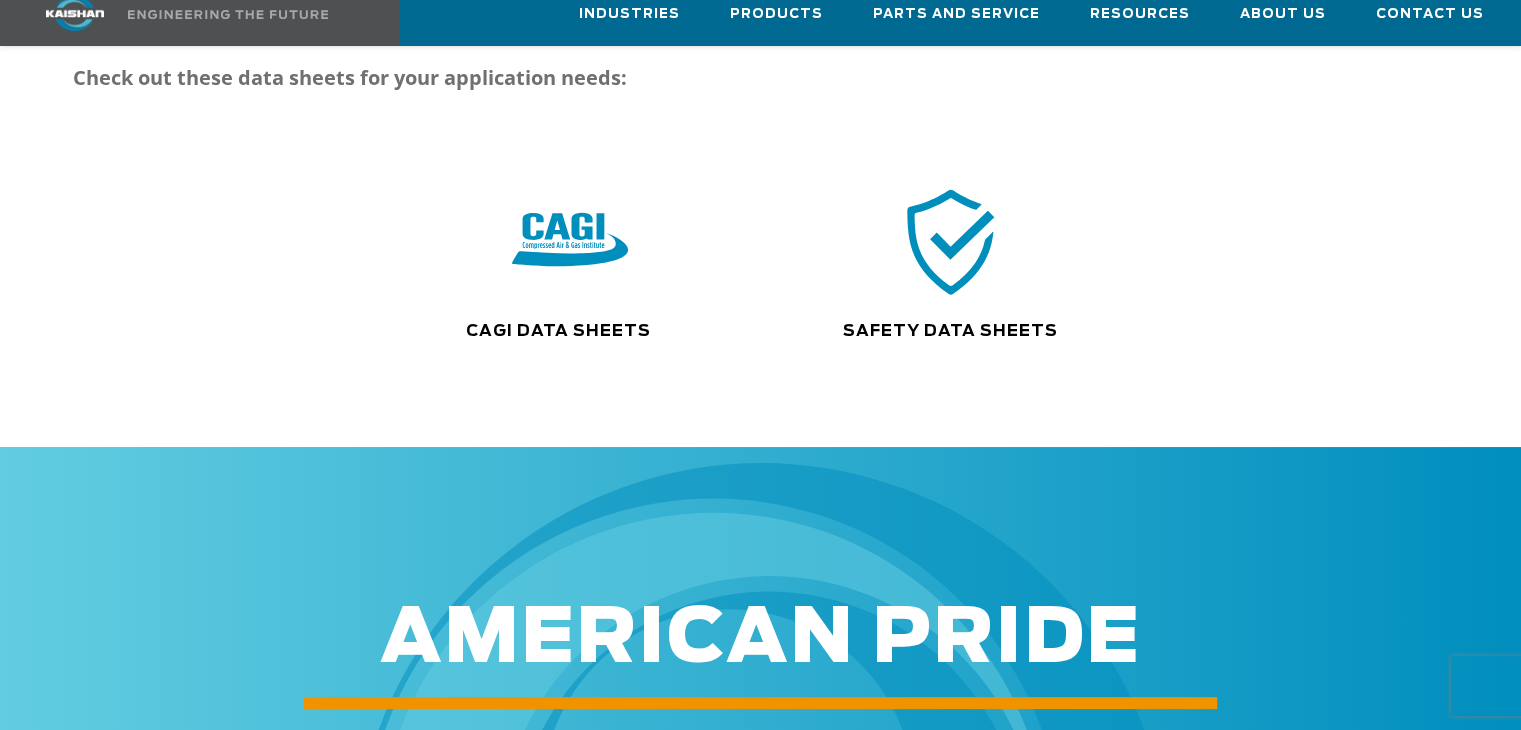 scroll, scrollTop: 400, scrollLeft: 0, axis: vertical 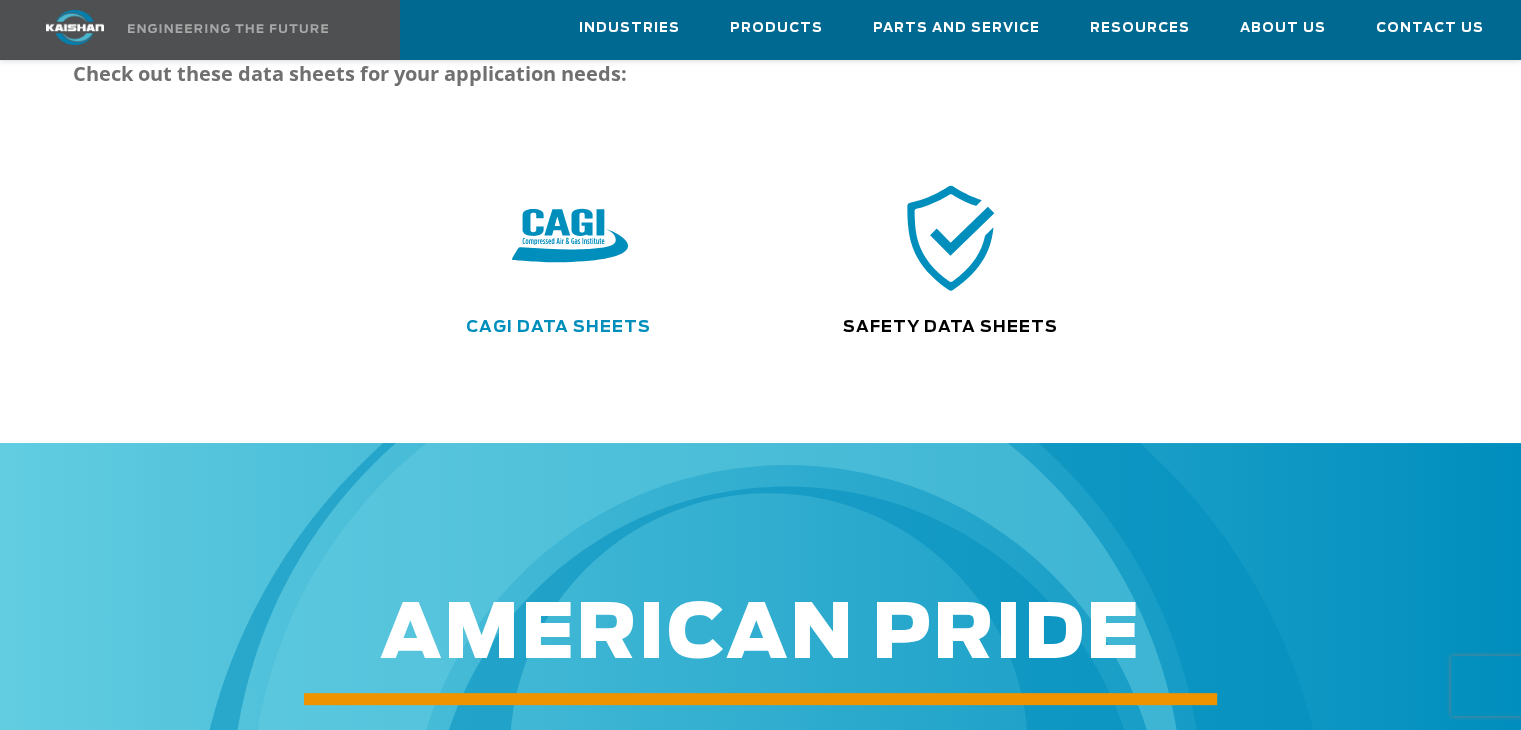 click on "CAGI Data Sheets" at bounding box center [558, 327] 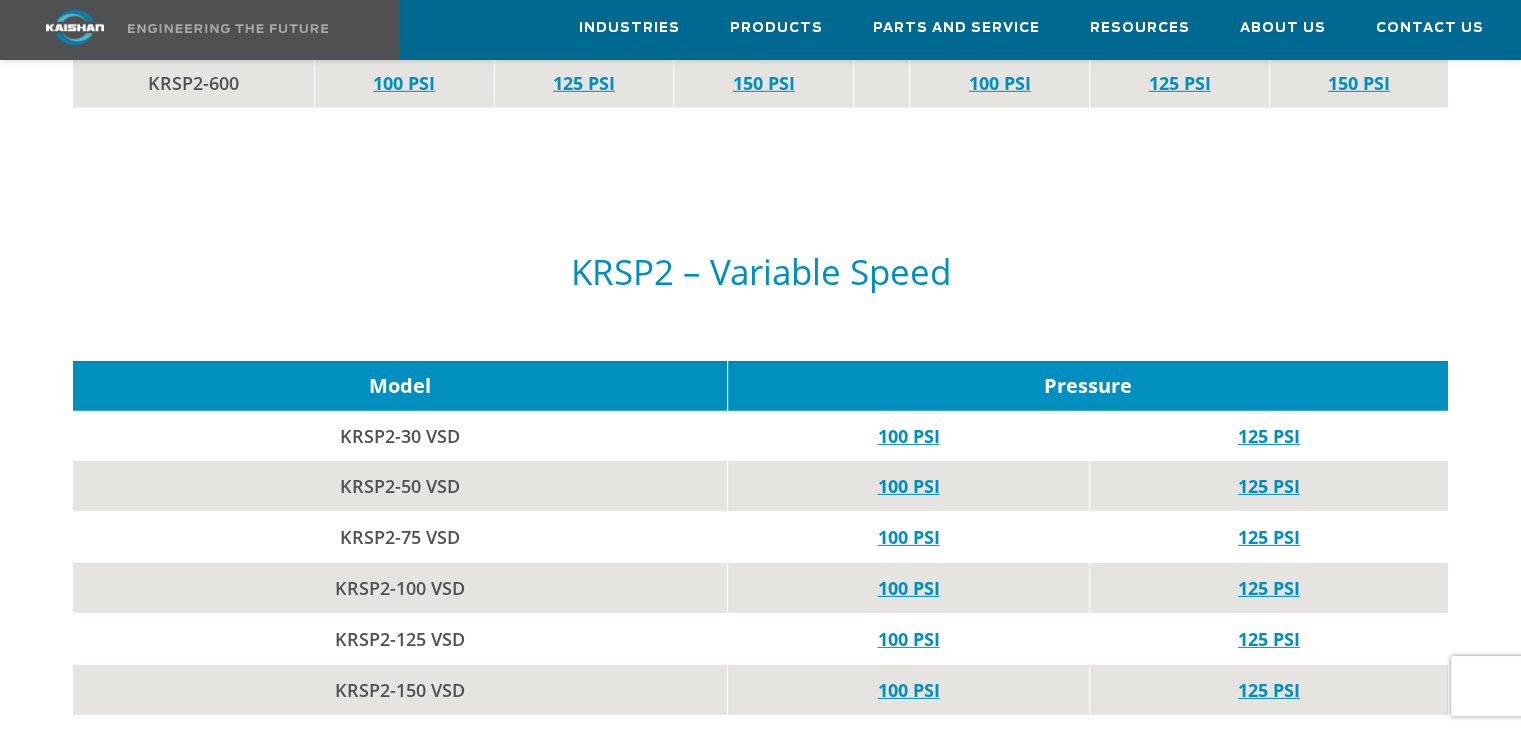 scroll, scrollTop: 6200, scrollLeft: 0, axis: vertical 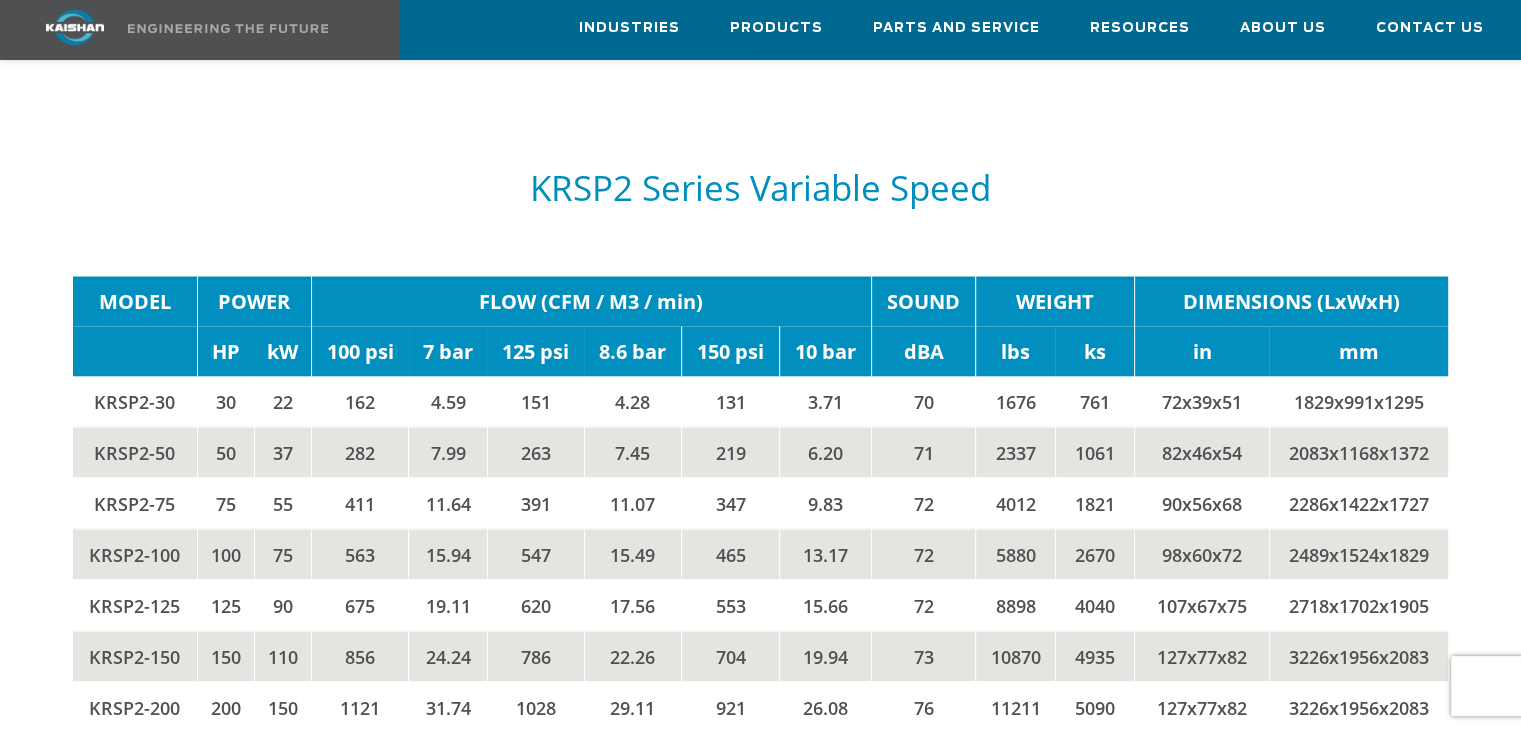 click on "KRSP2-30" at bounding box center [135, 401] 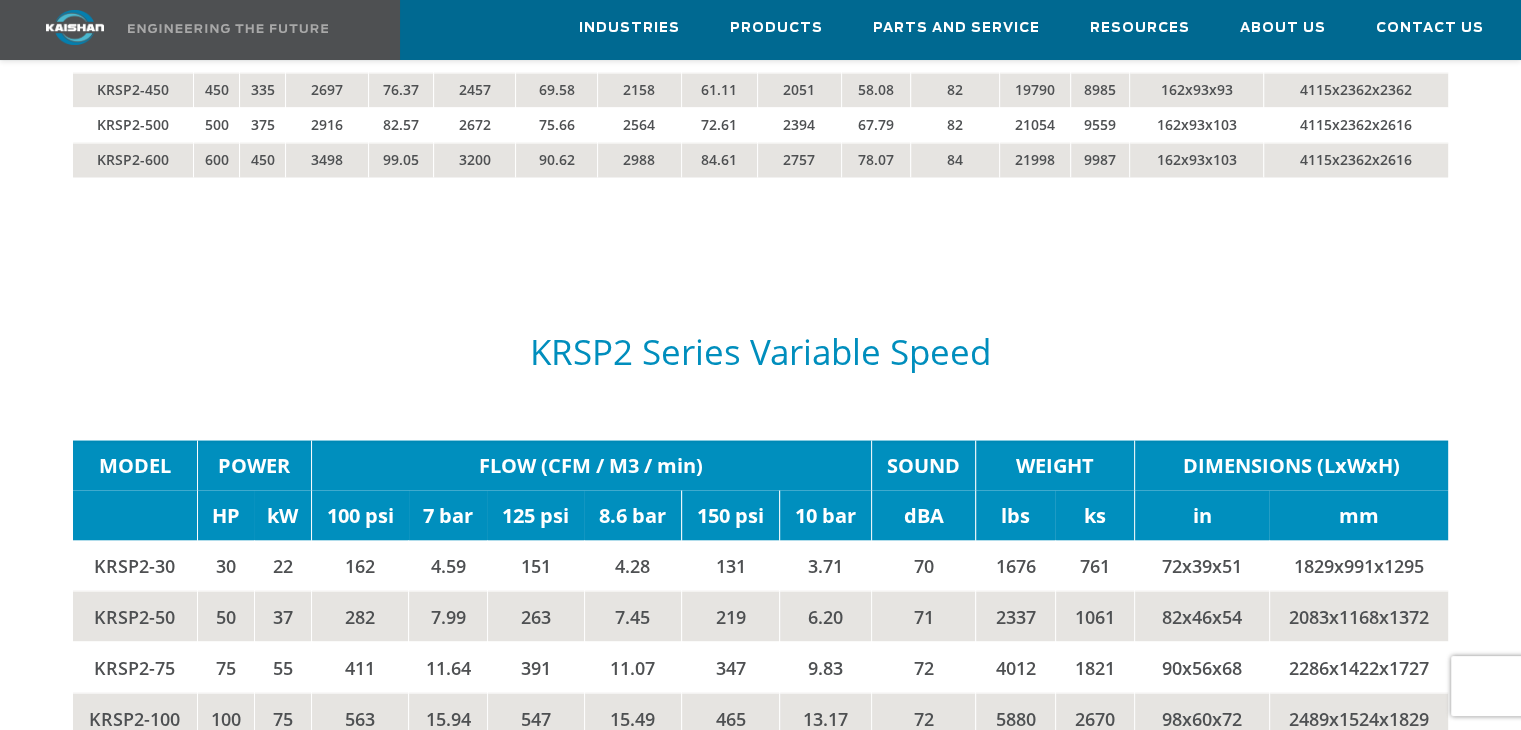 scroll, scrollTop: 3670, scrollLeft: 0, axis: vertical 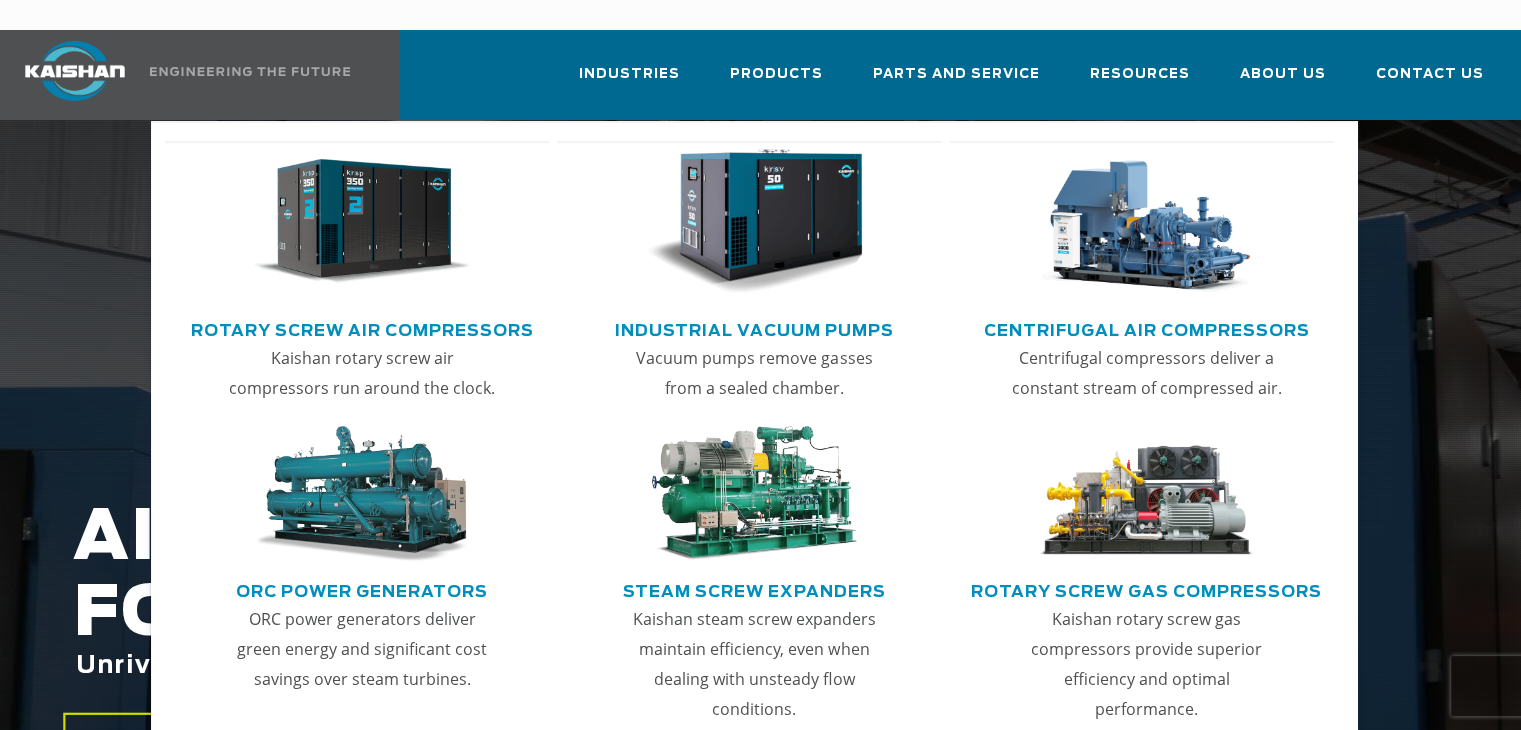 click on "Centrifugal Air Compressors" at bounding box center (1147, 328) 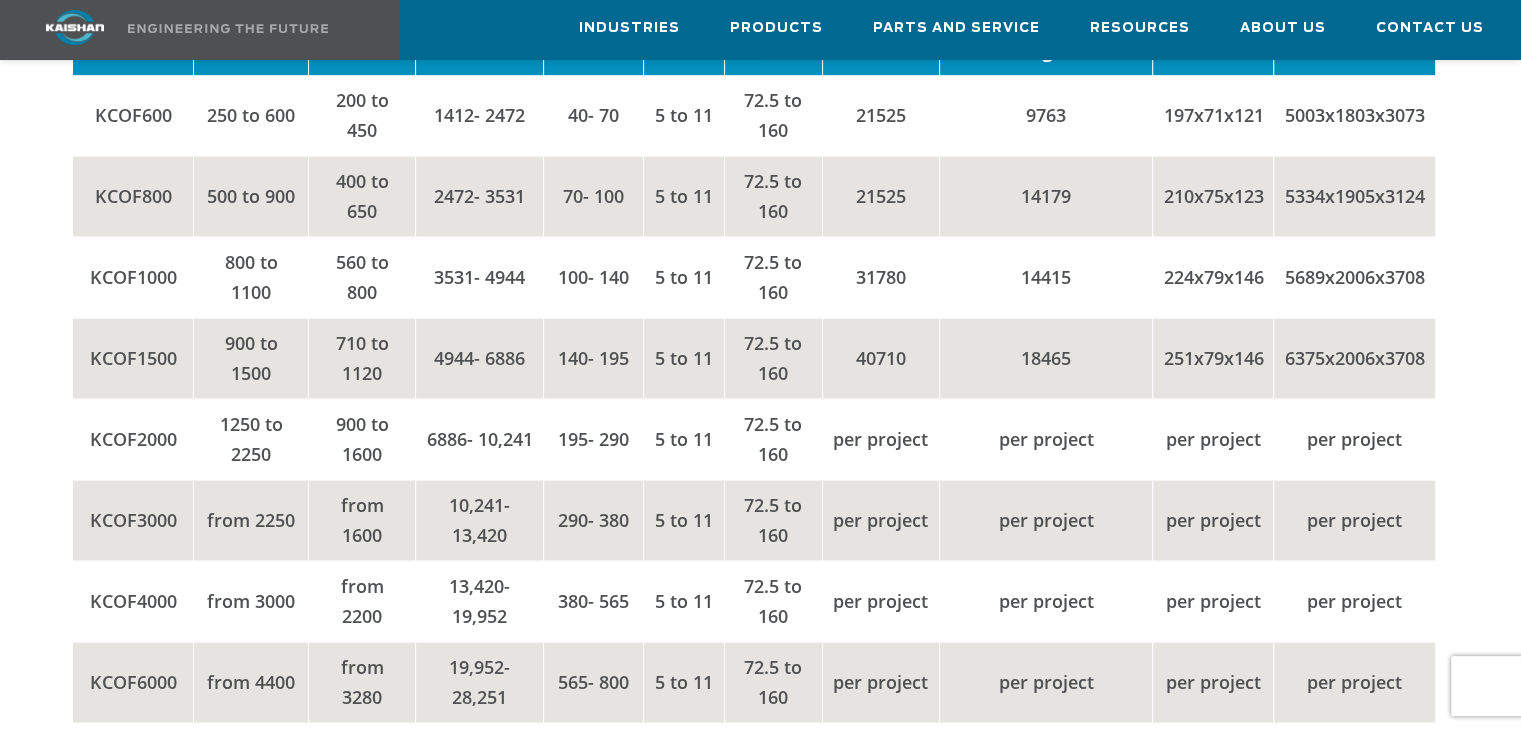 scroll, scrollTop: 2800, scrollLeft: 0, axis: vertical 